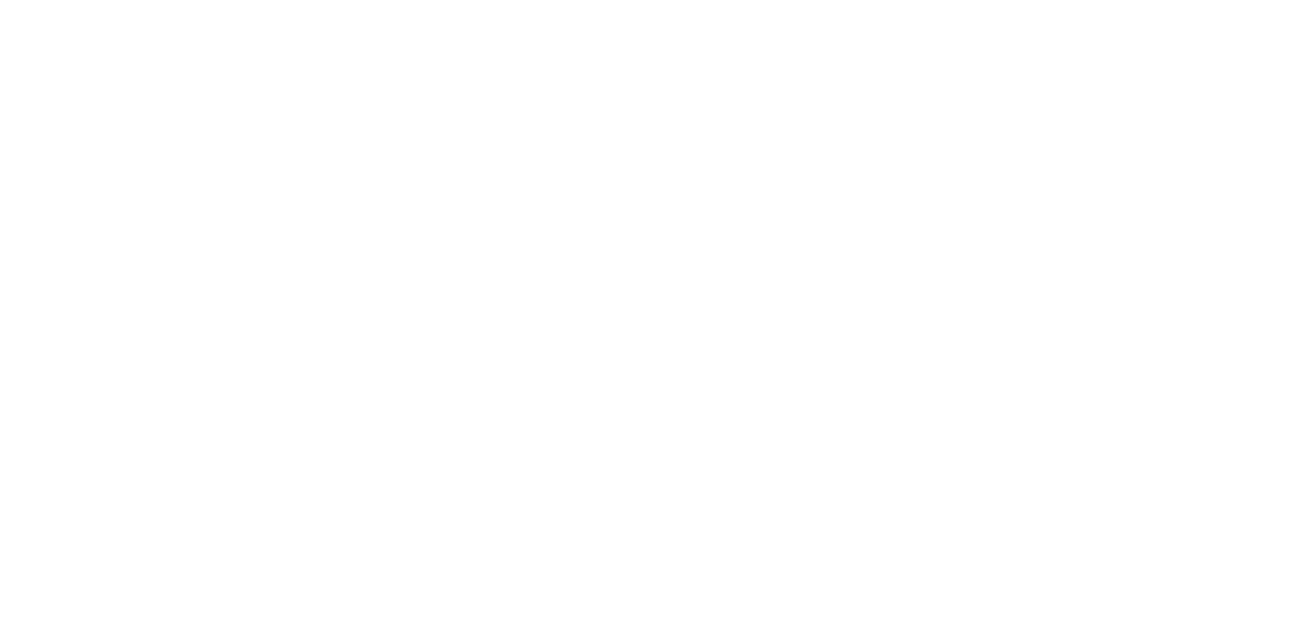 scroll, scrollTop: 0, scrollLeft: 0, axis: both 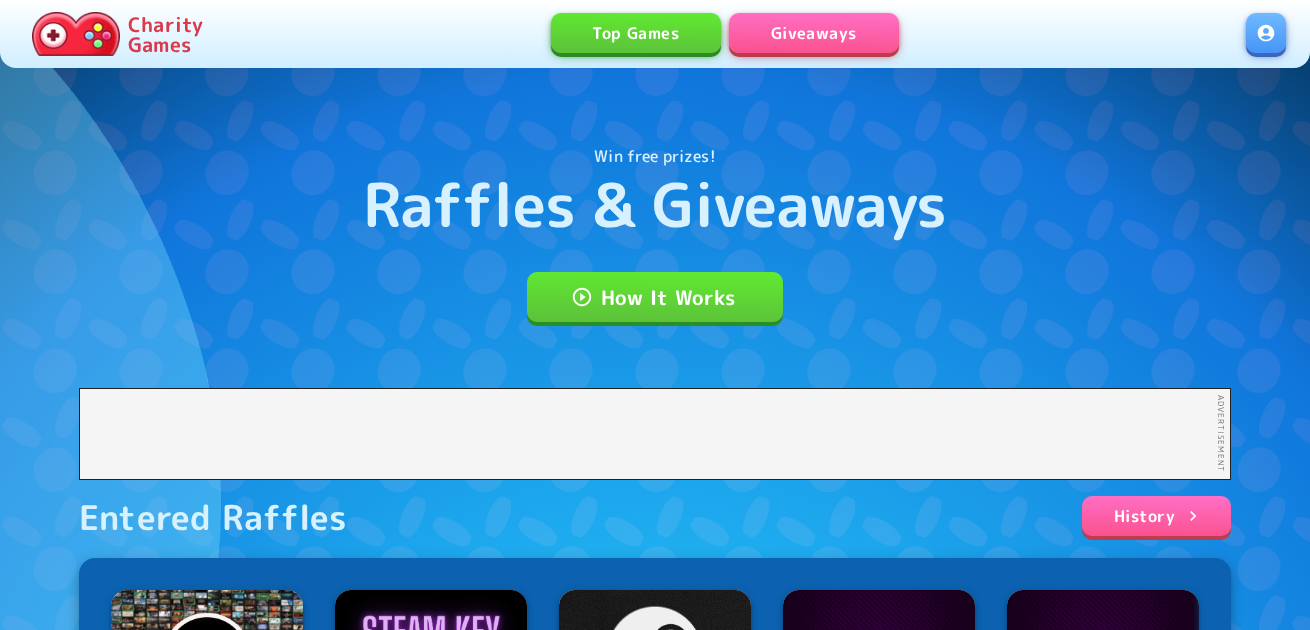 click at bounding box center [1266, 33] 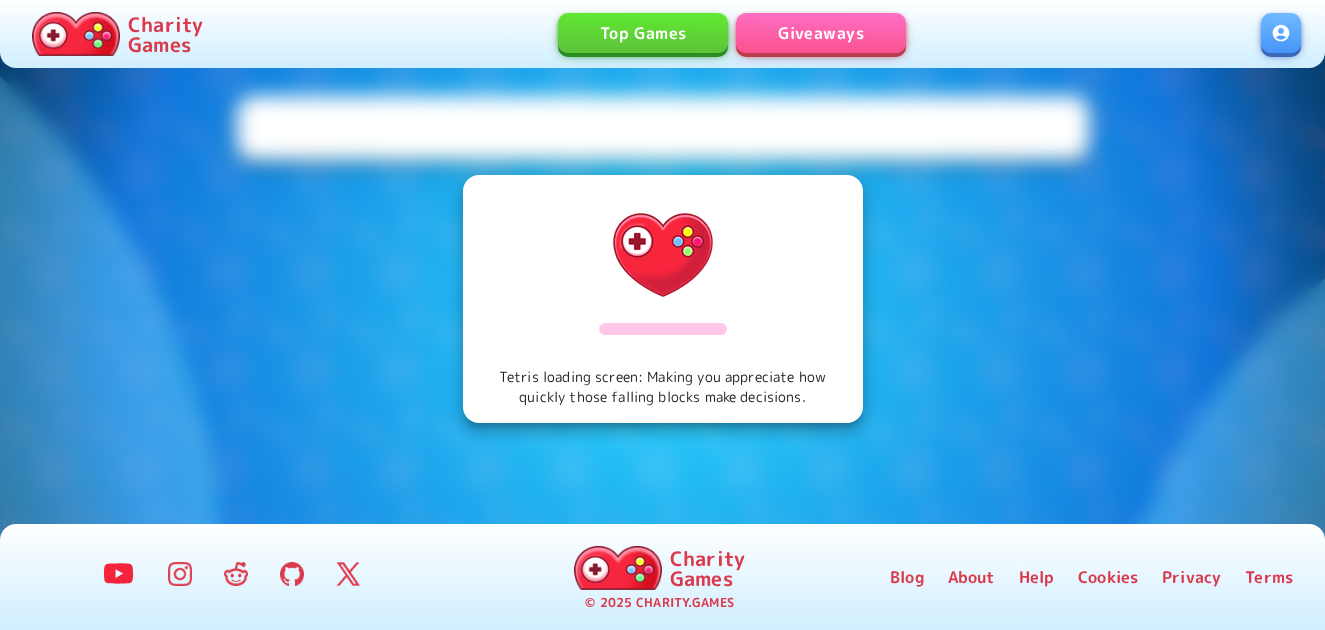 scroll, scrollTop: 0, scrollLeft: 0, axis: both 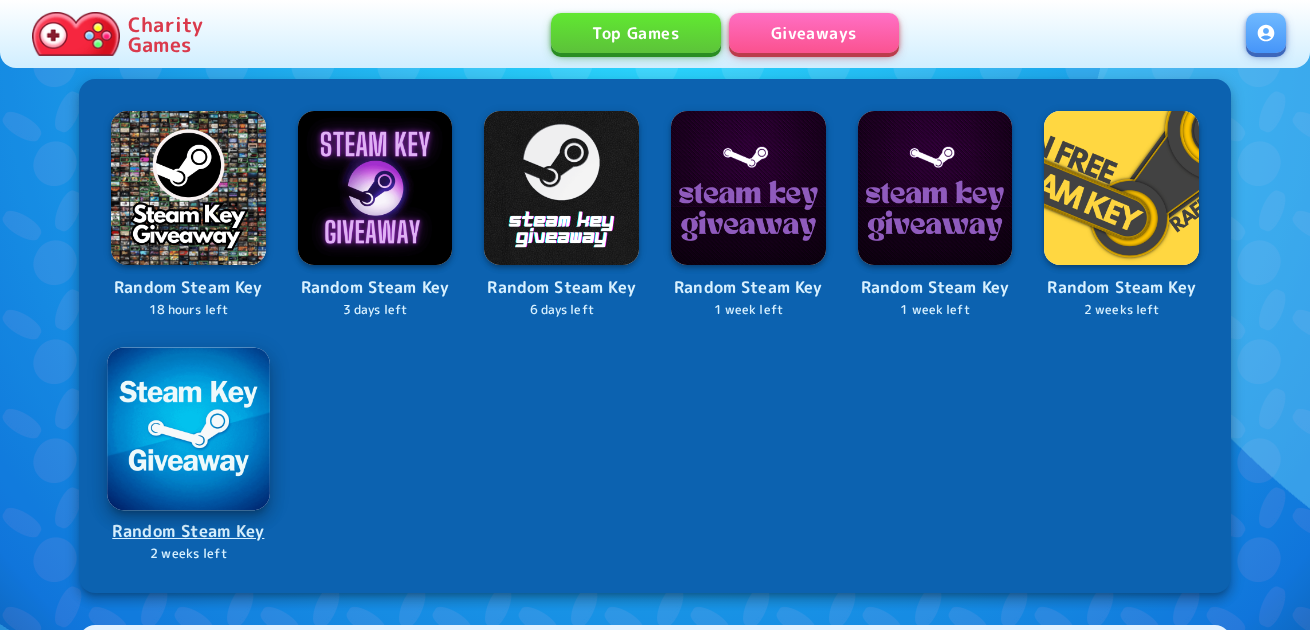 click at bounding box center [188, 428] 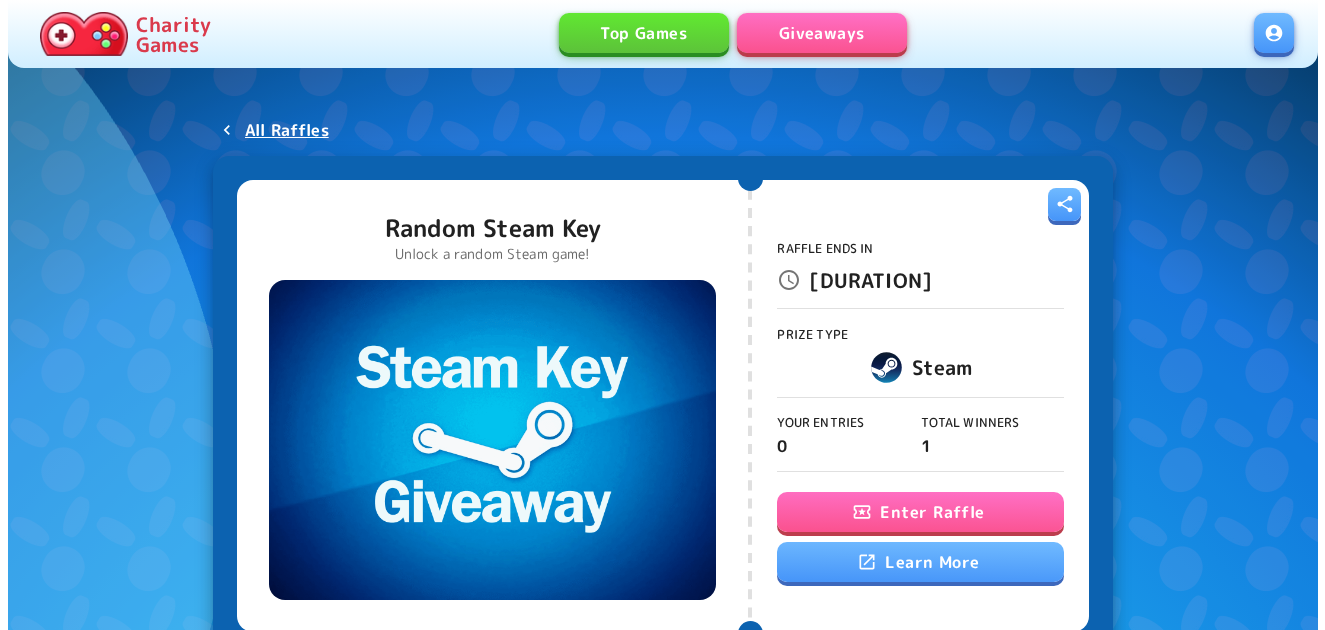 scroll, scrollTop: 0, scrollLeft: 0, axis: both 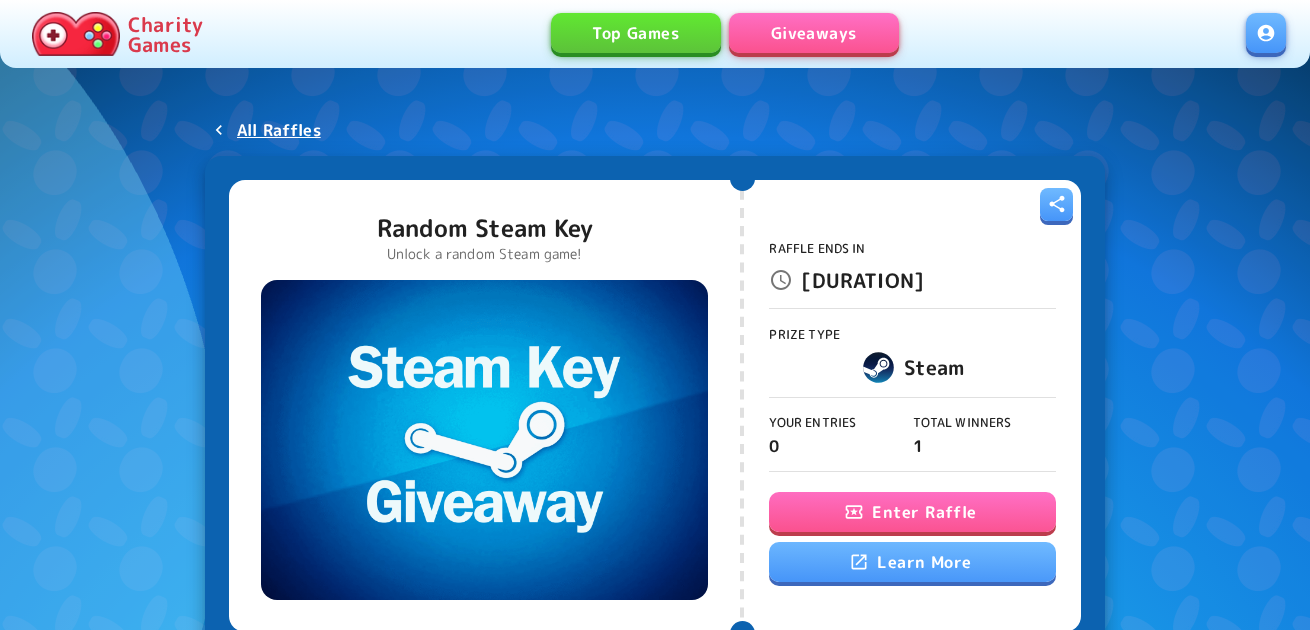 click on "Enter Raffle" at bounding box center [912, 512] 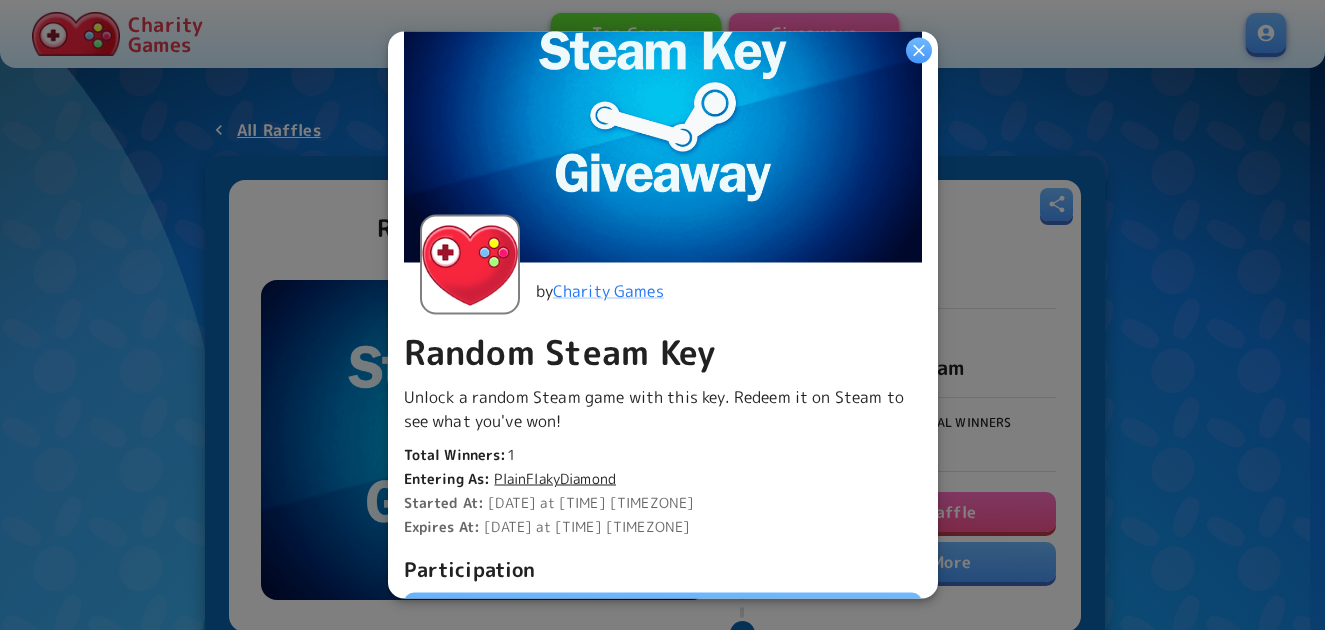 scroll, scrollTop: 500, scrollLeft: 0, axis: vertical 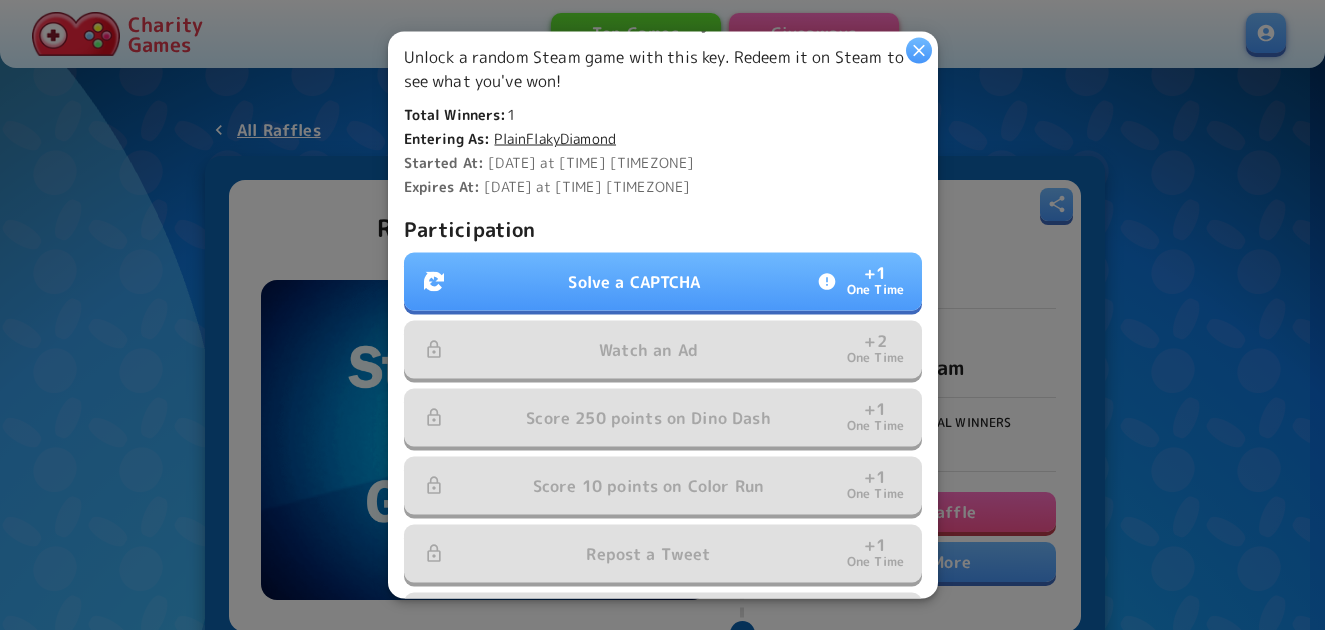 click on "Solve a CAPTCHA + 1 One Time" at bounding box center [663, 282] 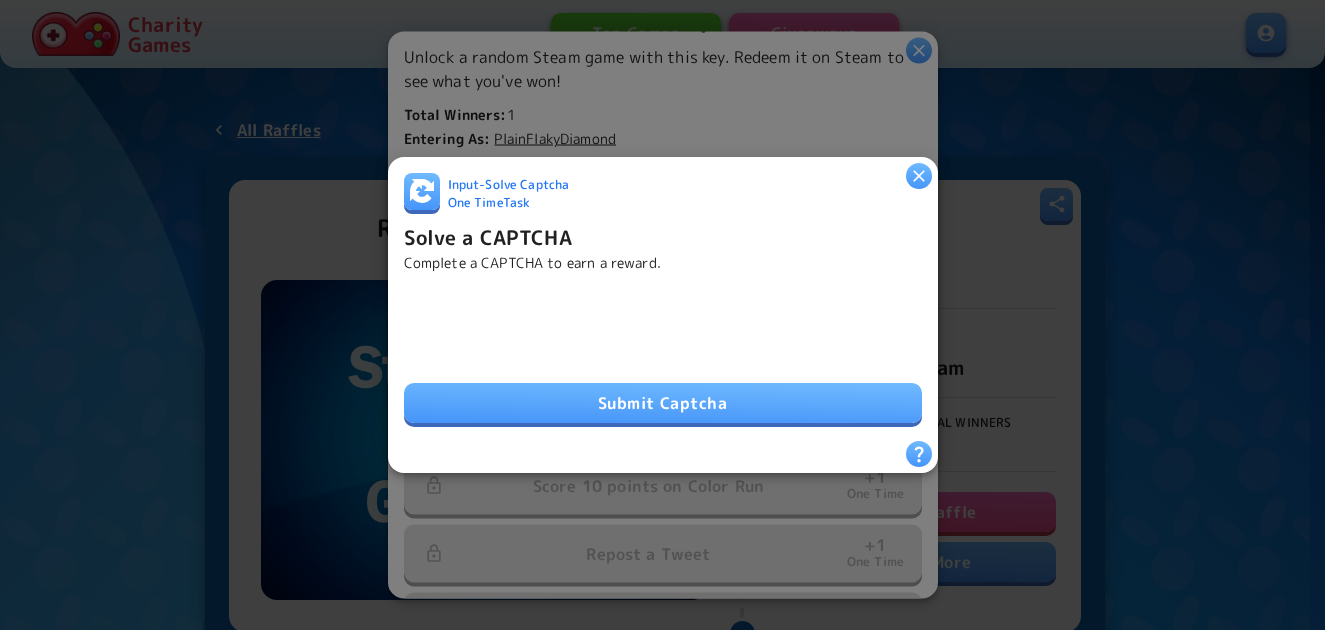 click on "Submit Captcha" at bounding box center [663, 403] 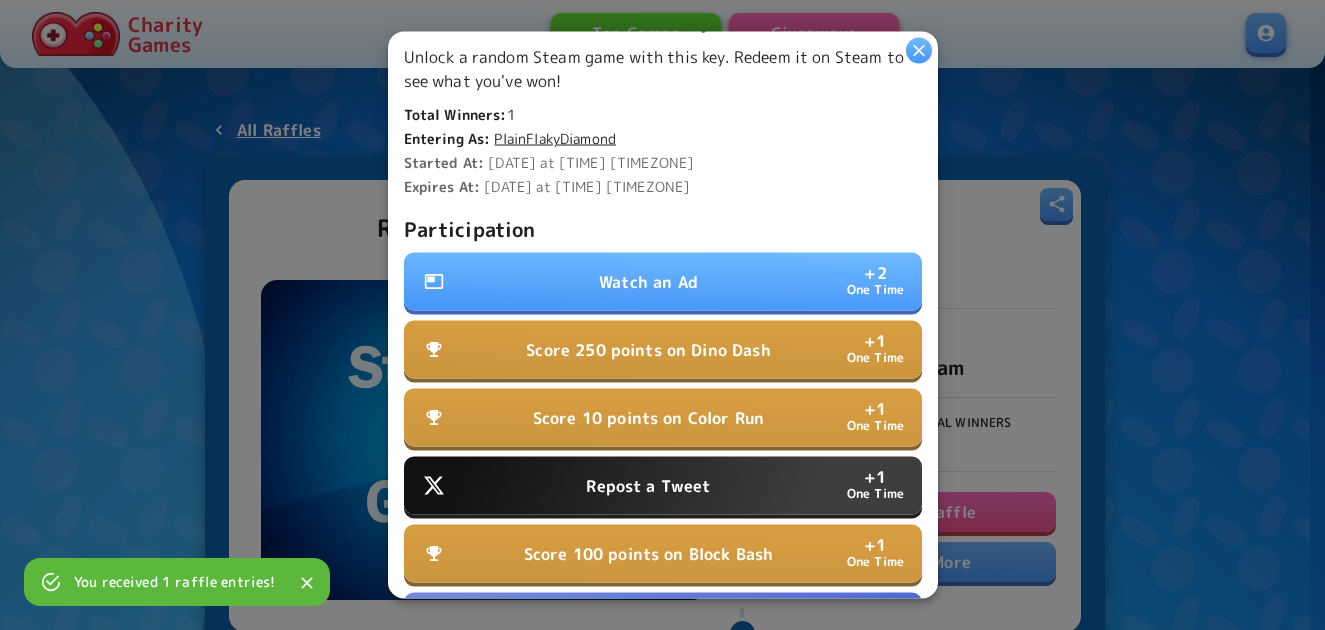 click on "Watch an Ad + 2 One Time" at bounding box center (663, 282) 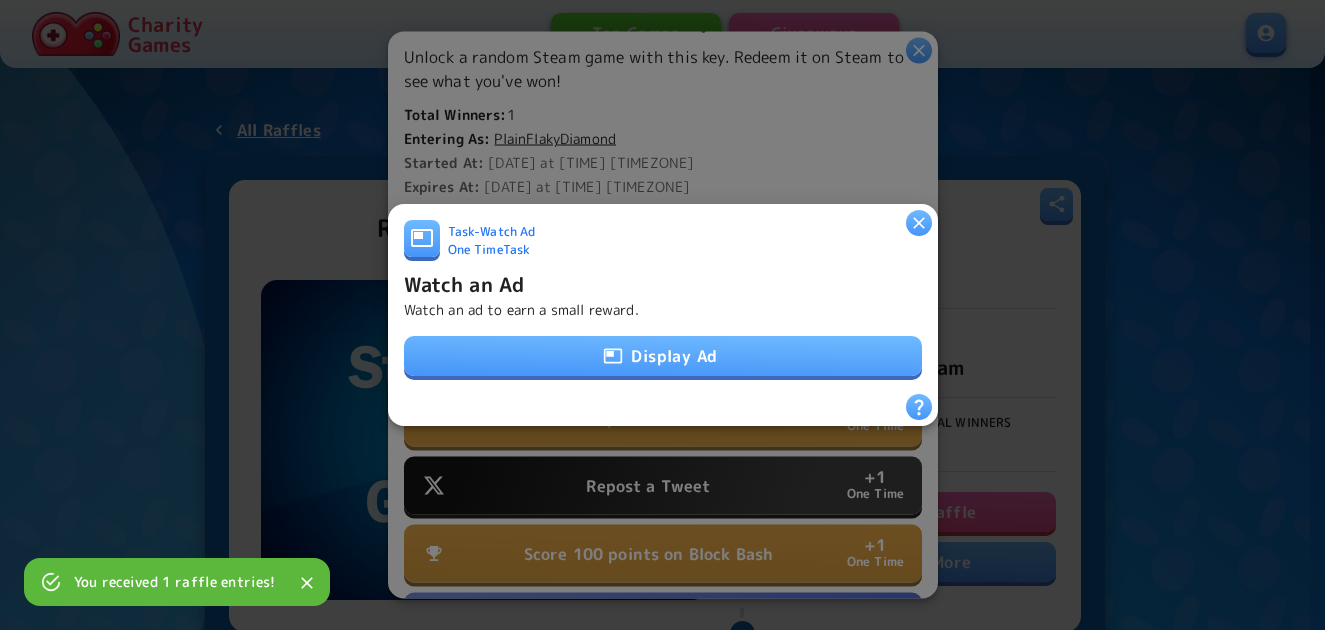 click on "Task  -  Watch Ad One Time  Task Watch an Ad Watch an ad to earn a small reward. Display Ad" at bounding box center (663, 307) 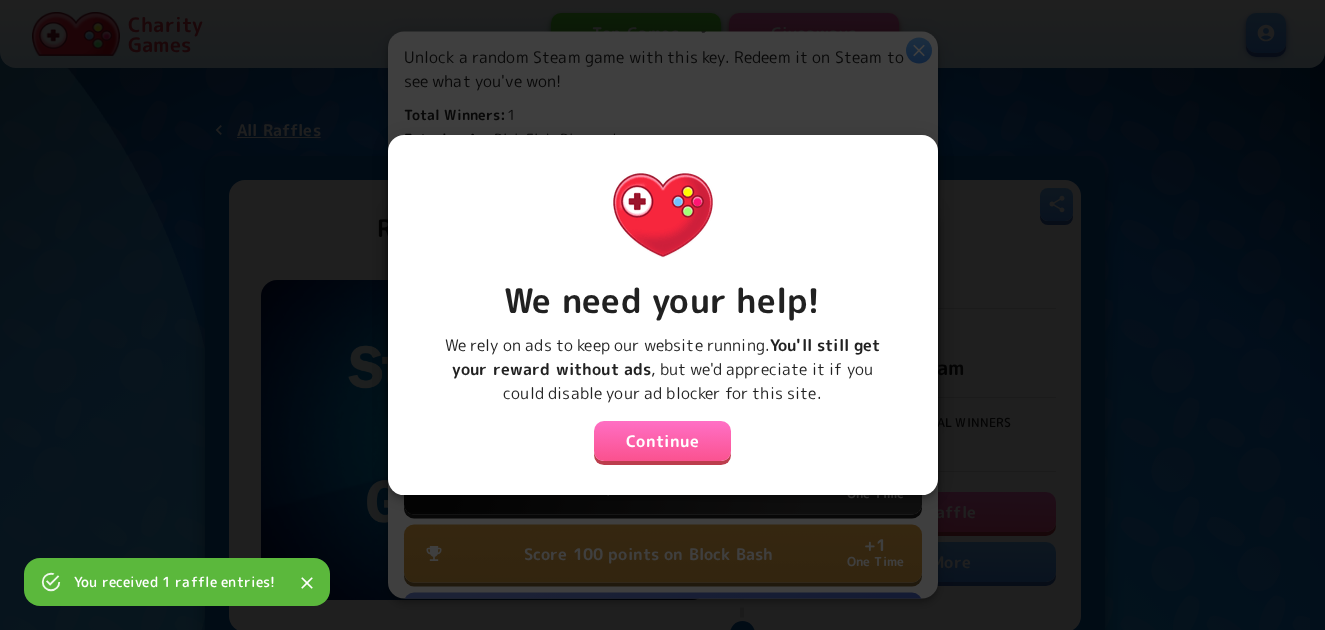click on "Continue" at bounding box center (663, 441) 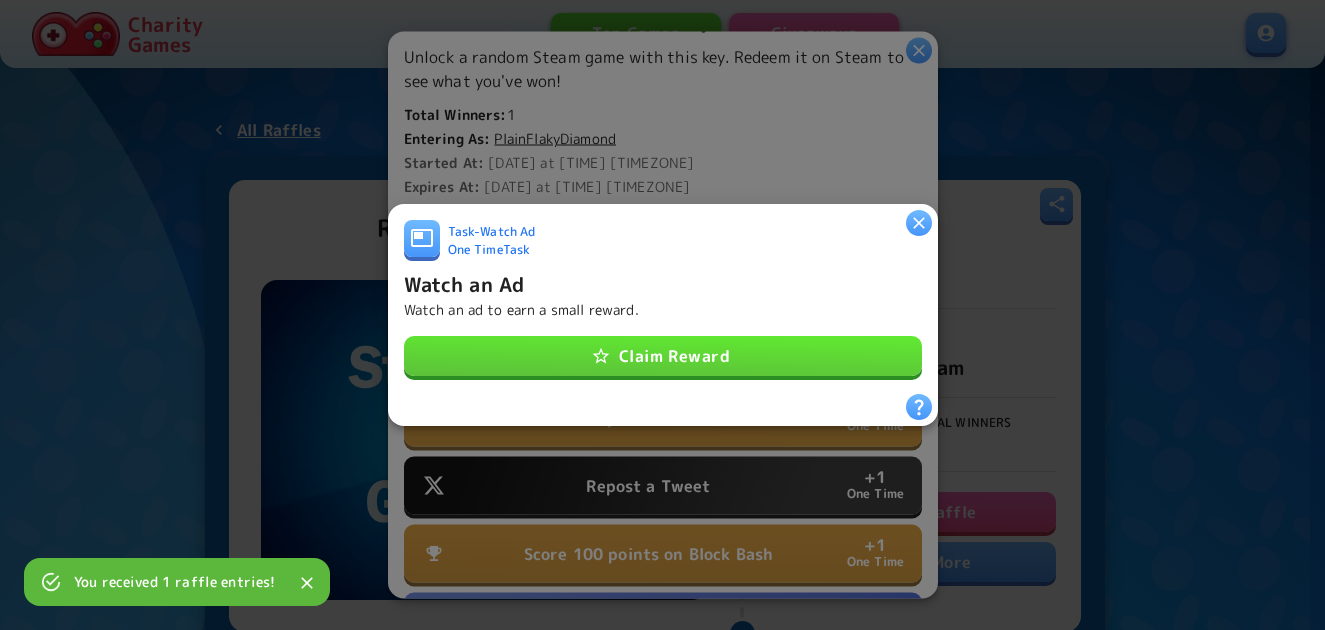 click on "Claim Reward" at bounding box center (663, 356) 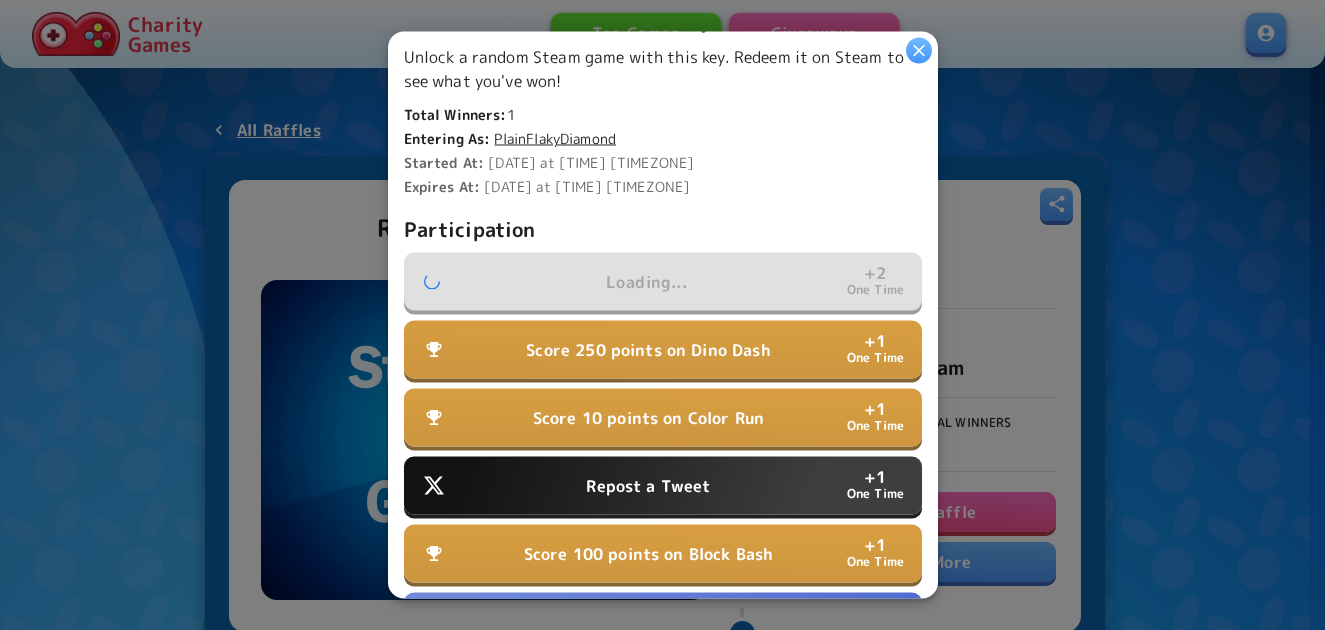 click on "Score 250 points on Dino Dash + 1 One Time" at bounding box center (663, 350) 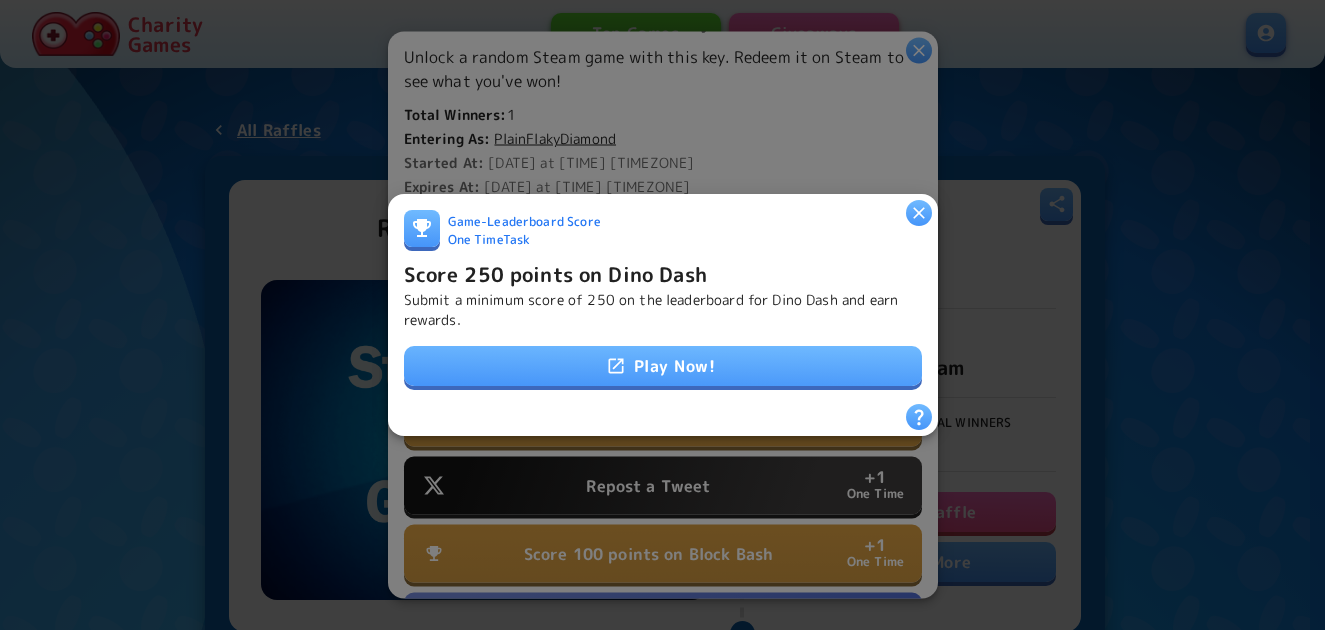 click on "Play Now!" at bounding box center (663, 366) 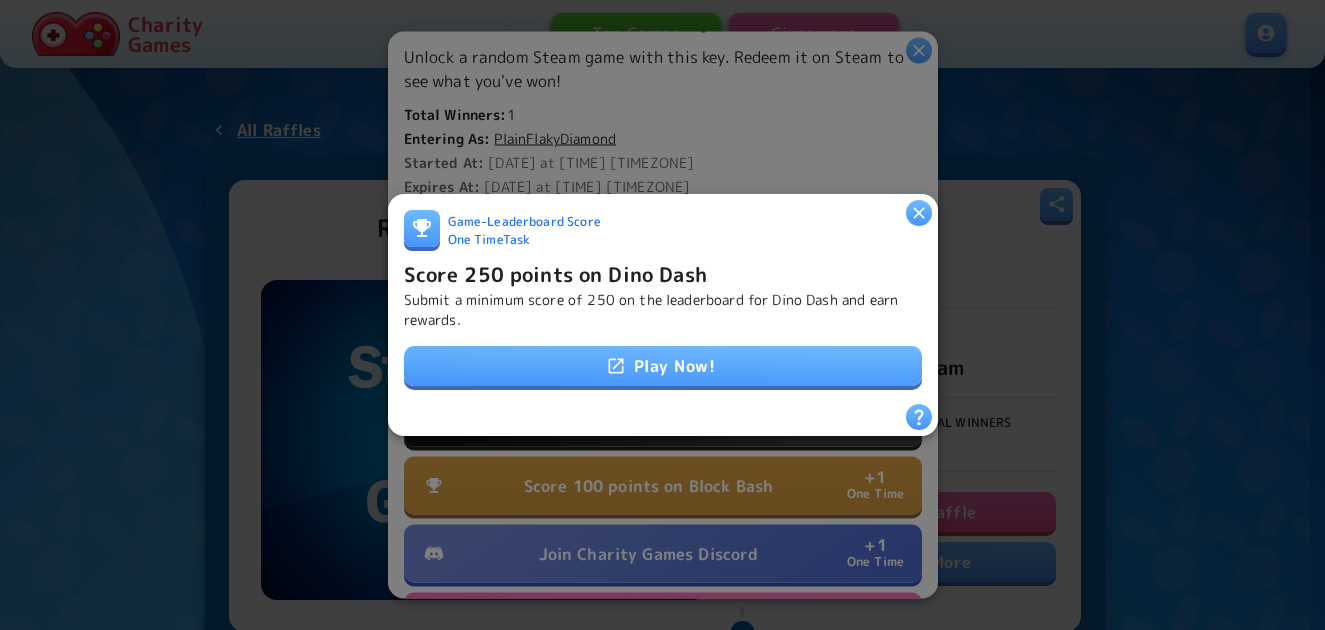 click on "Play Now!" at bounding box center [663, 366] 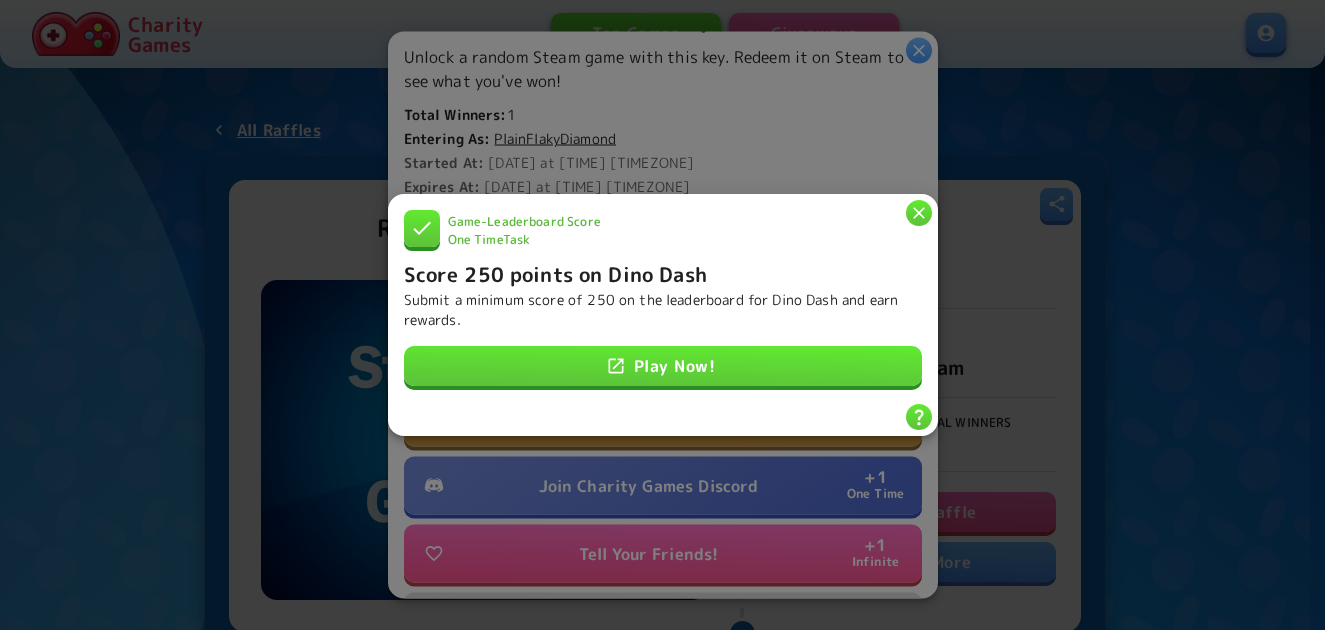click at bounding box center (919, 213) 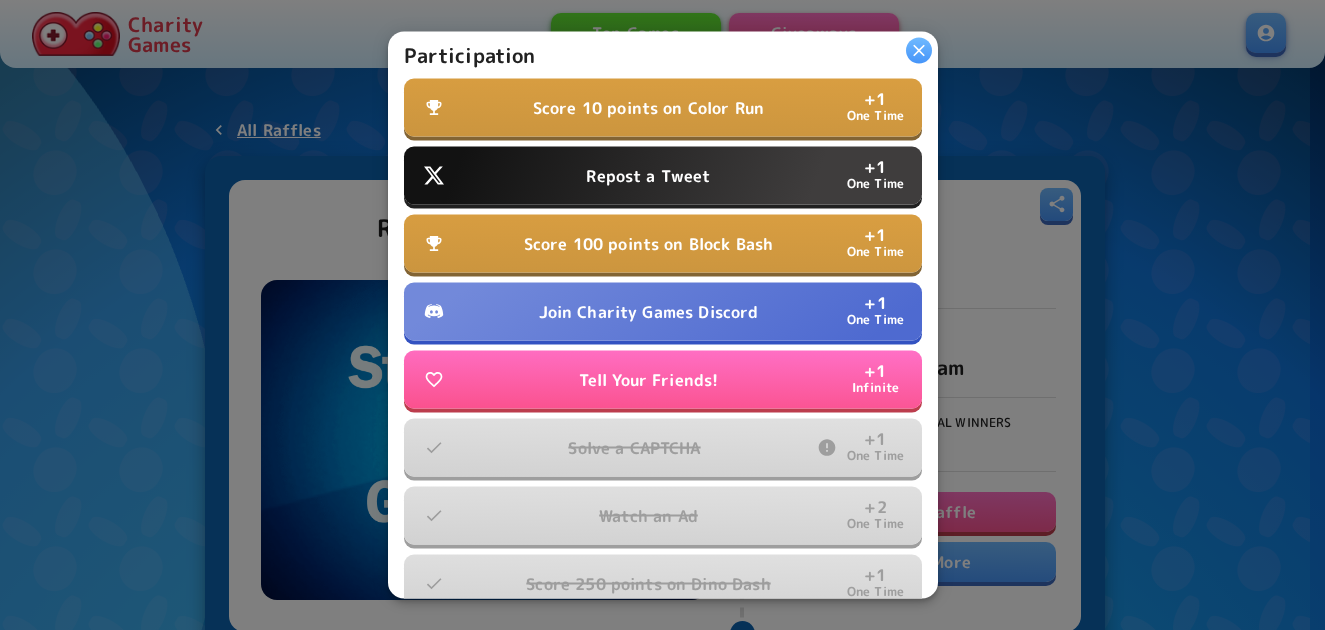 scroll, scrollTop: 574, scrollLeft: 0, axis: vertical 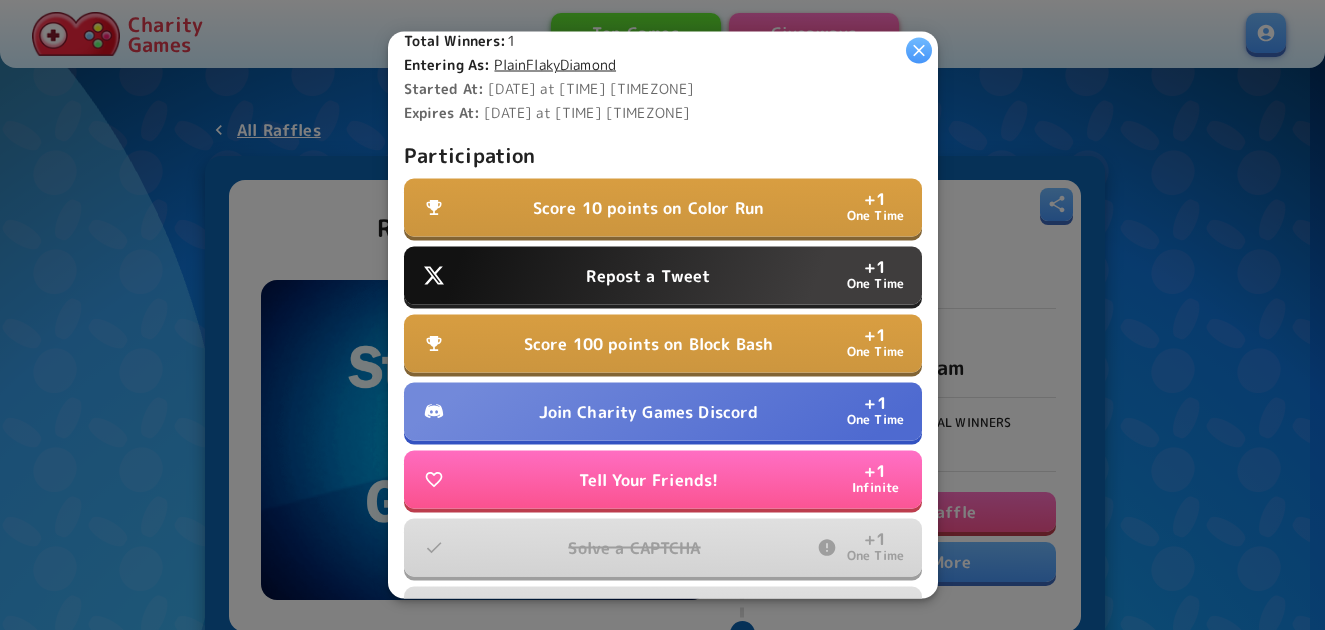 click on "Repost a Tweet" at bounding box center (648, 276) 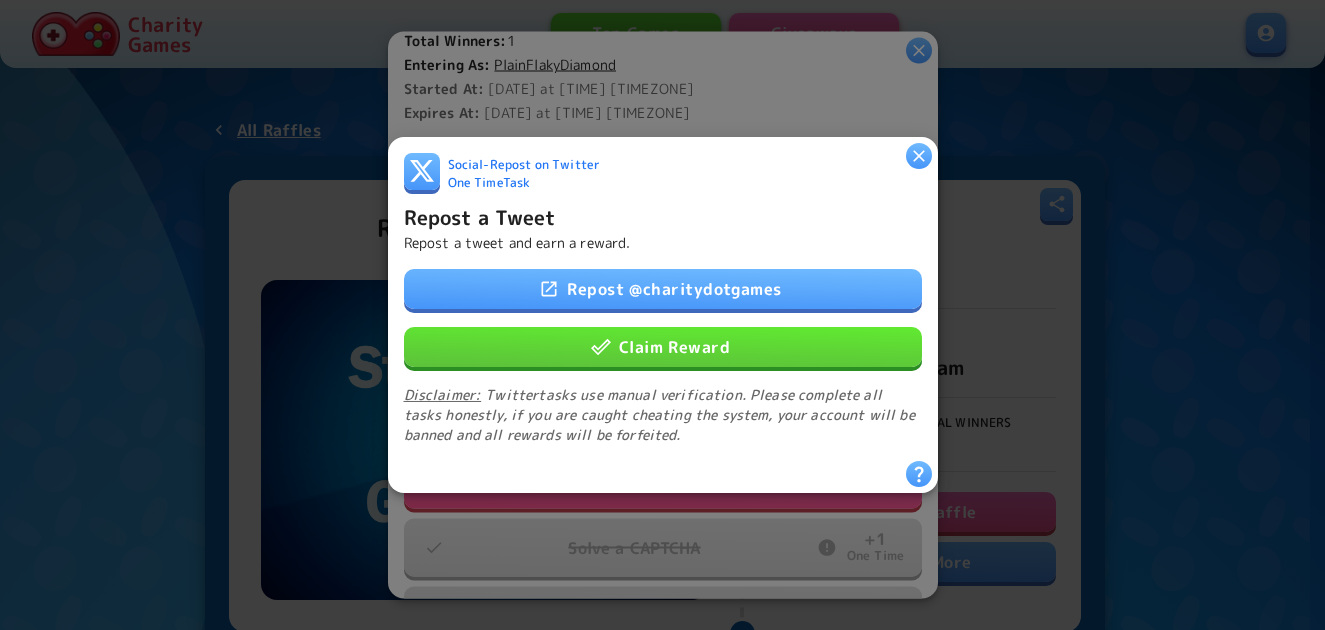 click on "Claim Reward" at bounding box center [663, 347] 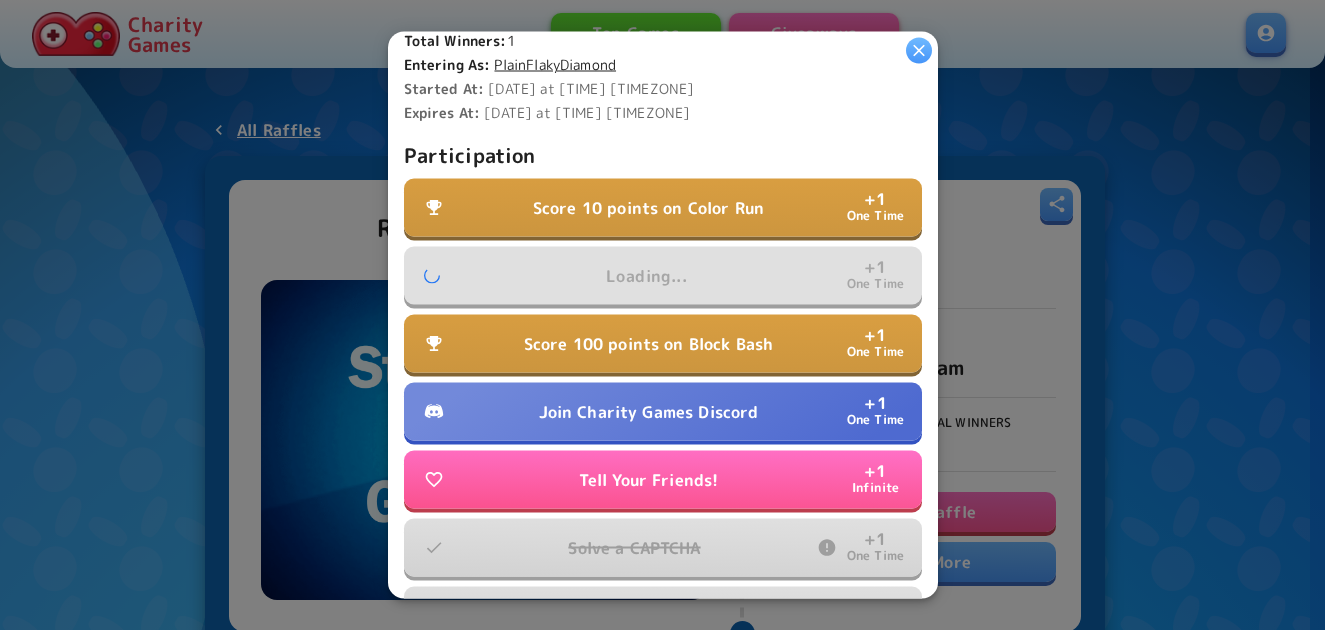 click on "Join Charity Games Discord" at bounding box center (649, 412) 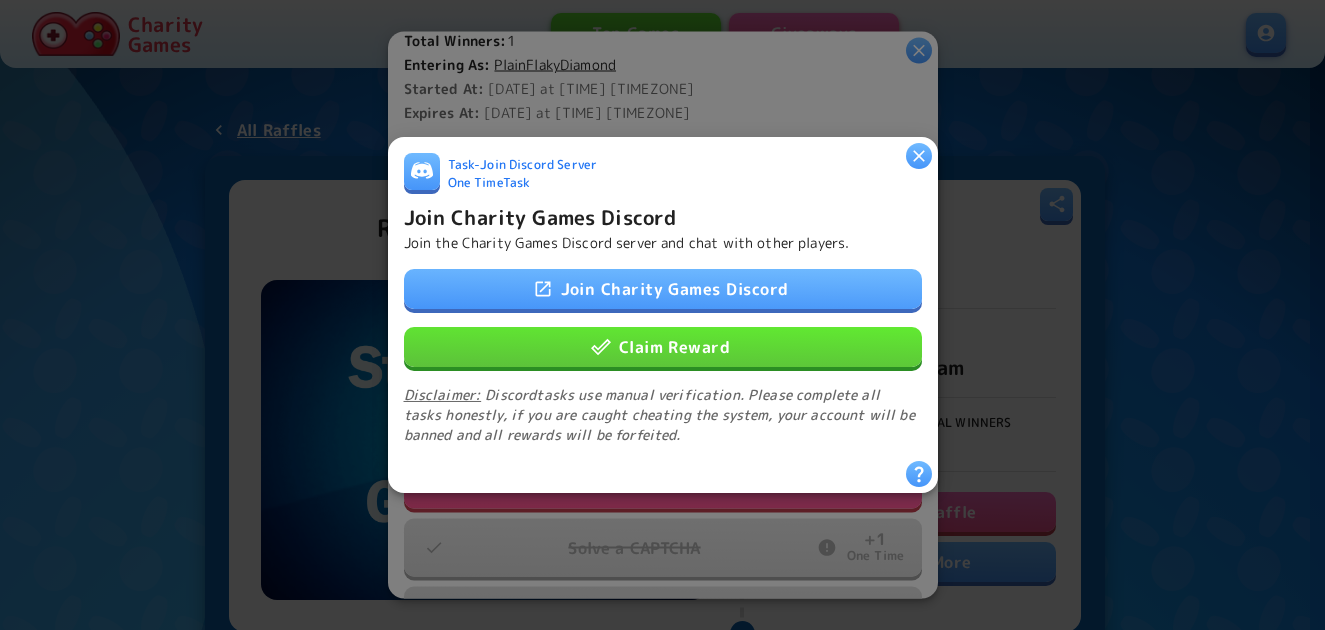click on "Claim Reward" at bounding box center [663, 347] 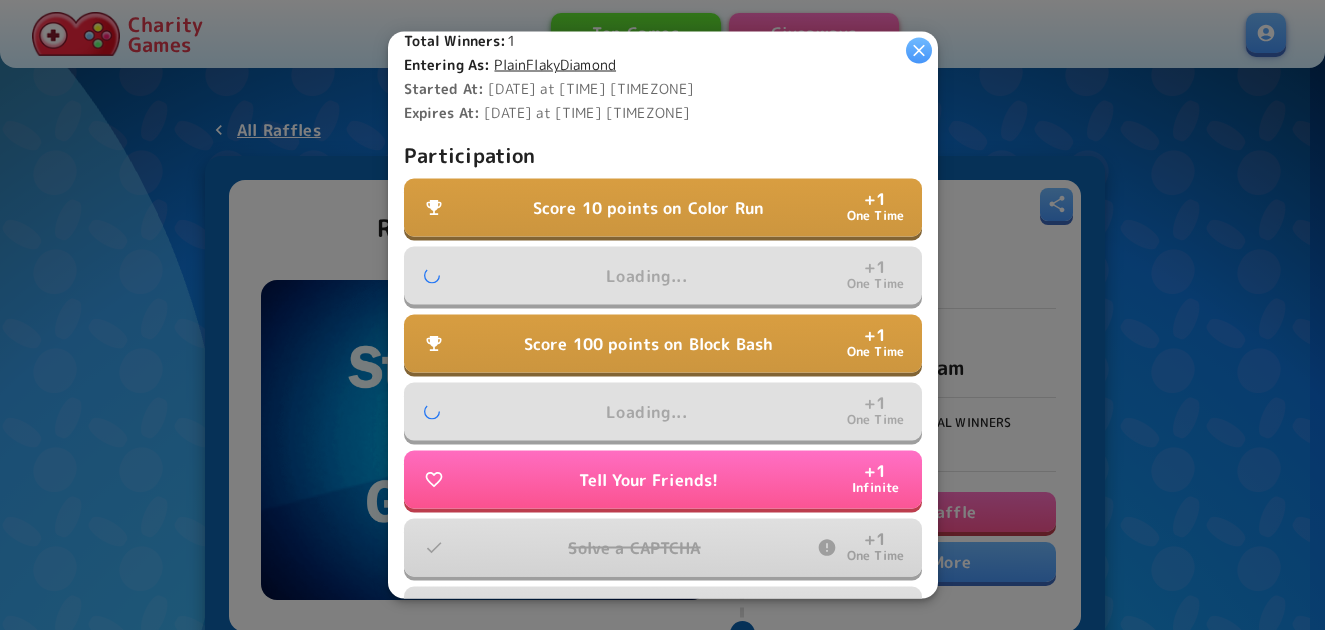 click on "Score 10 points on Color Run" at bounding box center [648, 208] 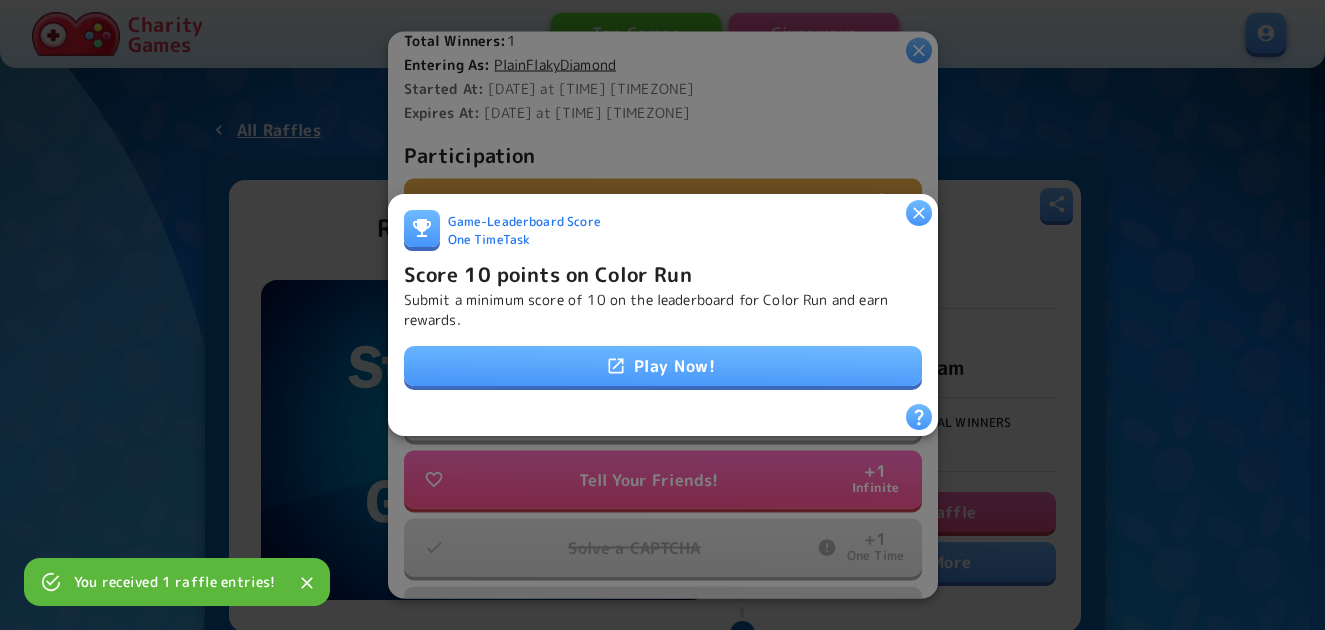 click on "Play Now!" at bounding box center [663, 366] 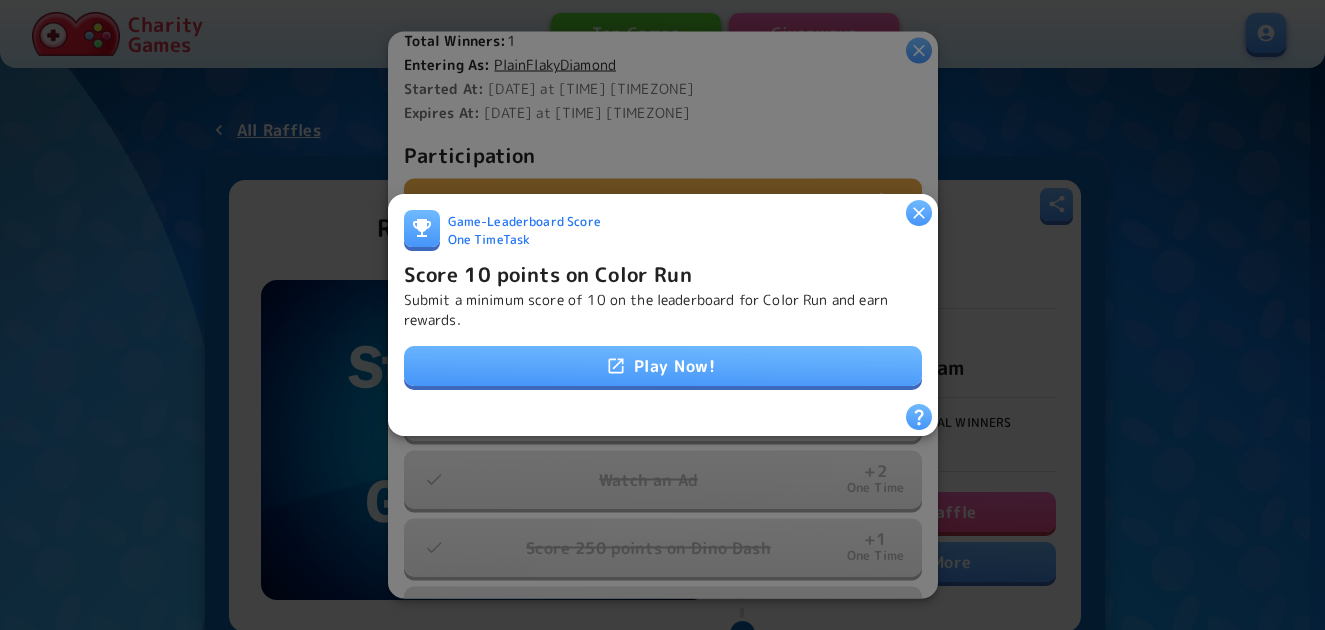 click on "Submit a minimum score of 10 on the leaderboard for Color Run and earn rewards." at bounding box center [663, 310] 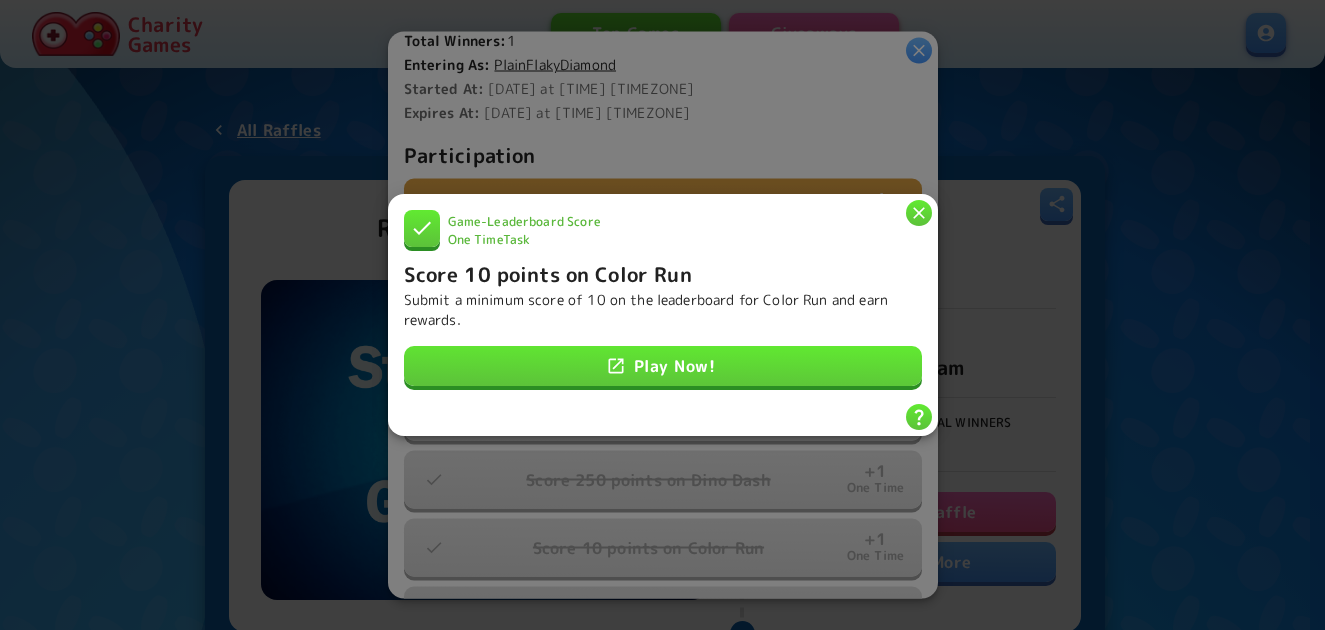 click at bounding box center (919, 213) 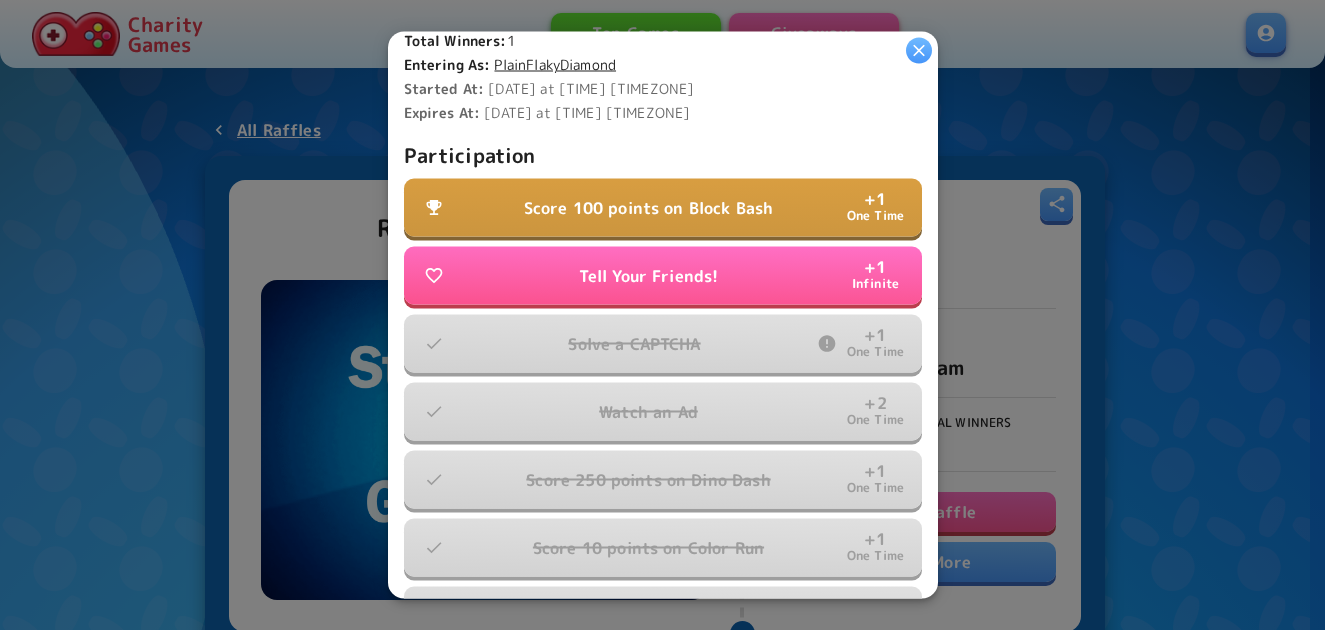 click on "Score 100 points on Block Bash" at bounding box center [649, 208] 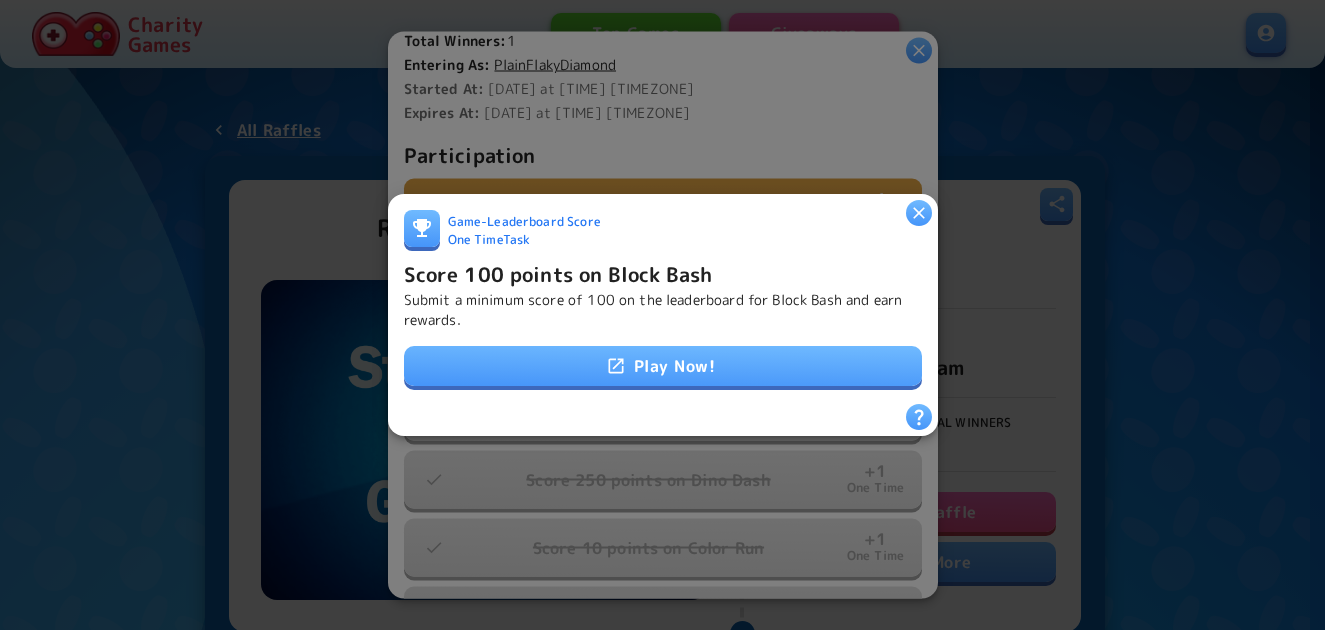 click on "Play Now!" at bounding box center (663, 366) 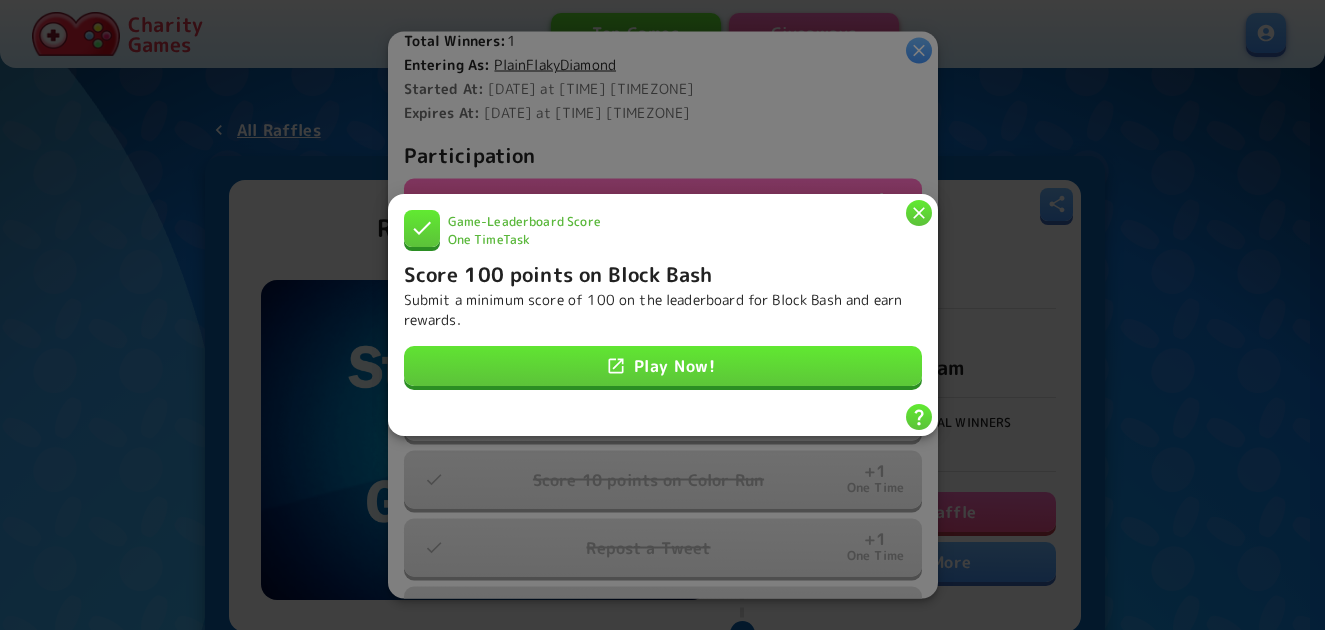 click at bounding box center [919, 213] 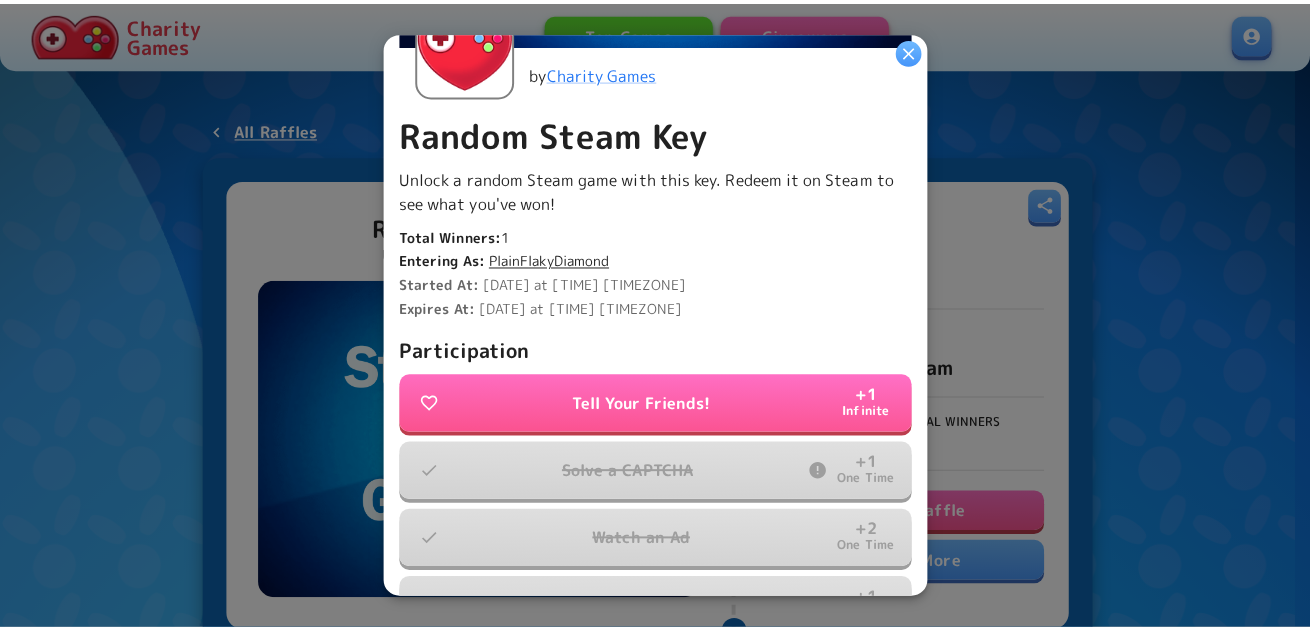 scroll, scrollTop: 327, scrollLeft: 0, axis: vertical 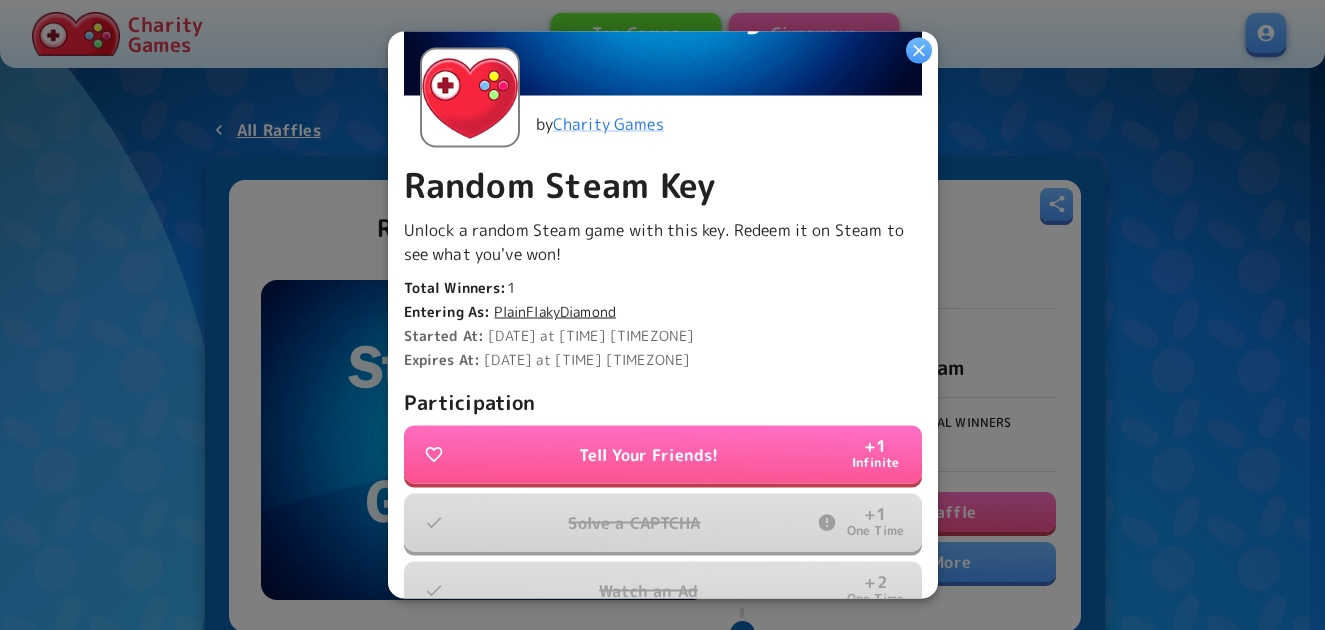 click at bounding box center (919, 51) 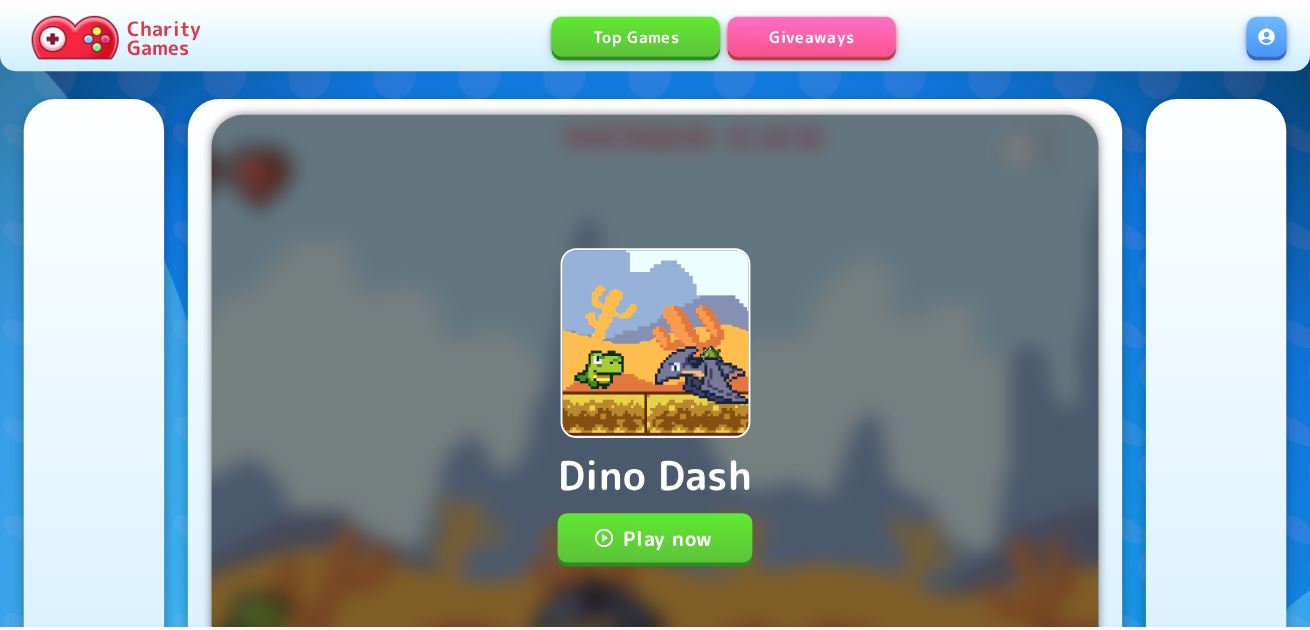 scroll, scrollTop: 0, scrollLeft: 0, axis: both 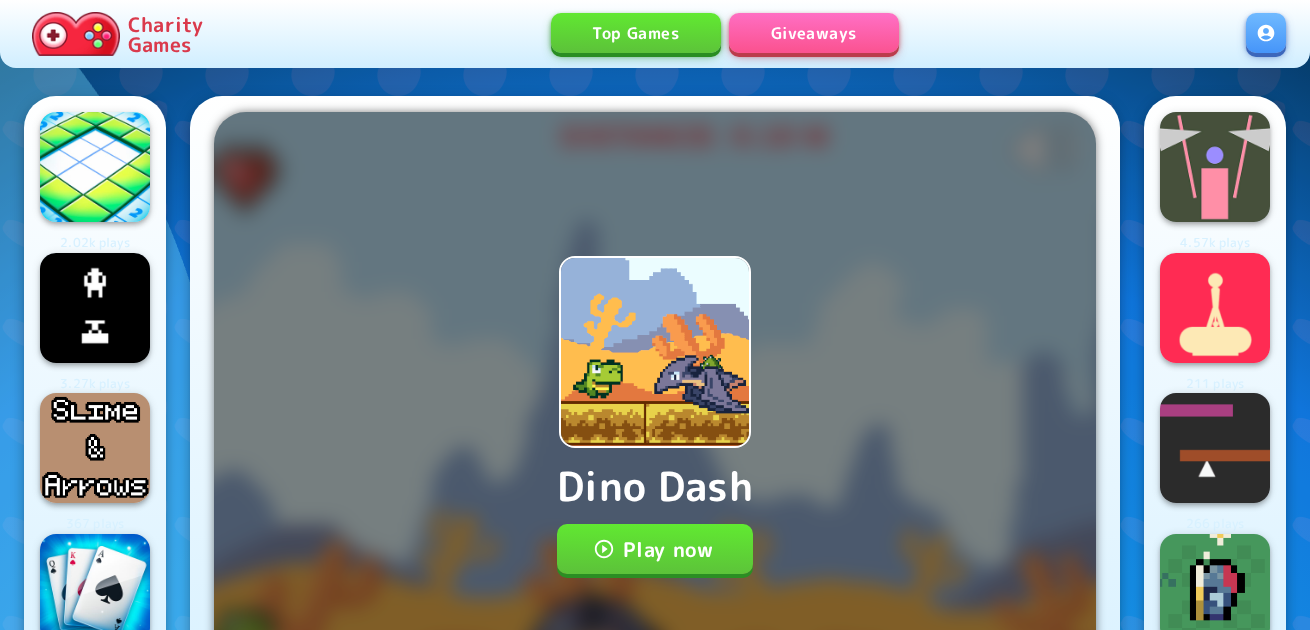 click on "Play now" at bounding box center [655, 549] 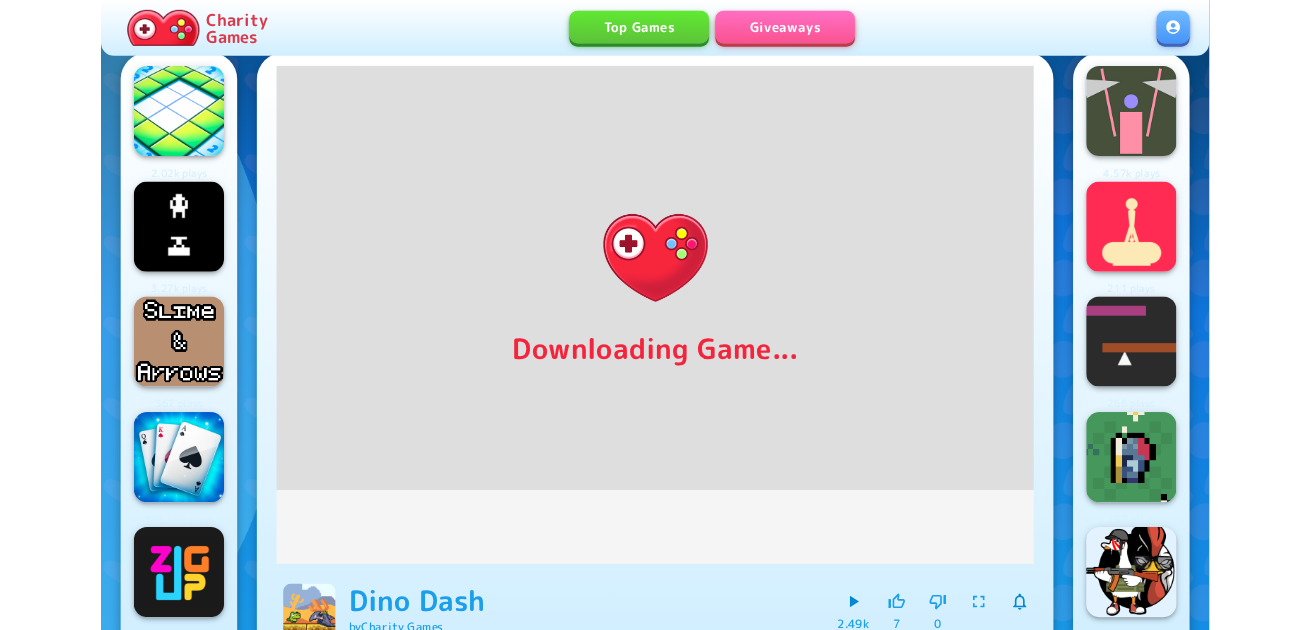 scroll, scrollTop: 0, scrollLeft: 0, axis: both 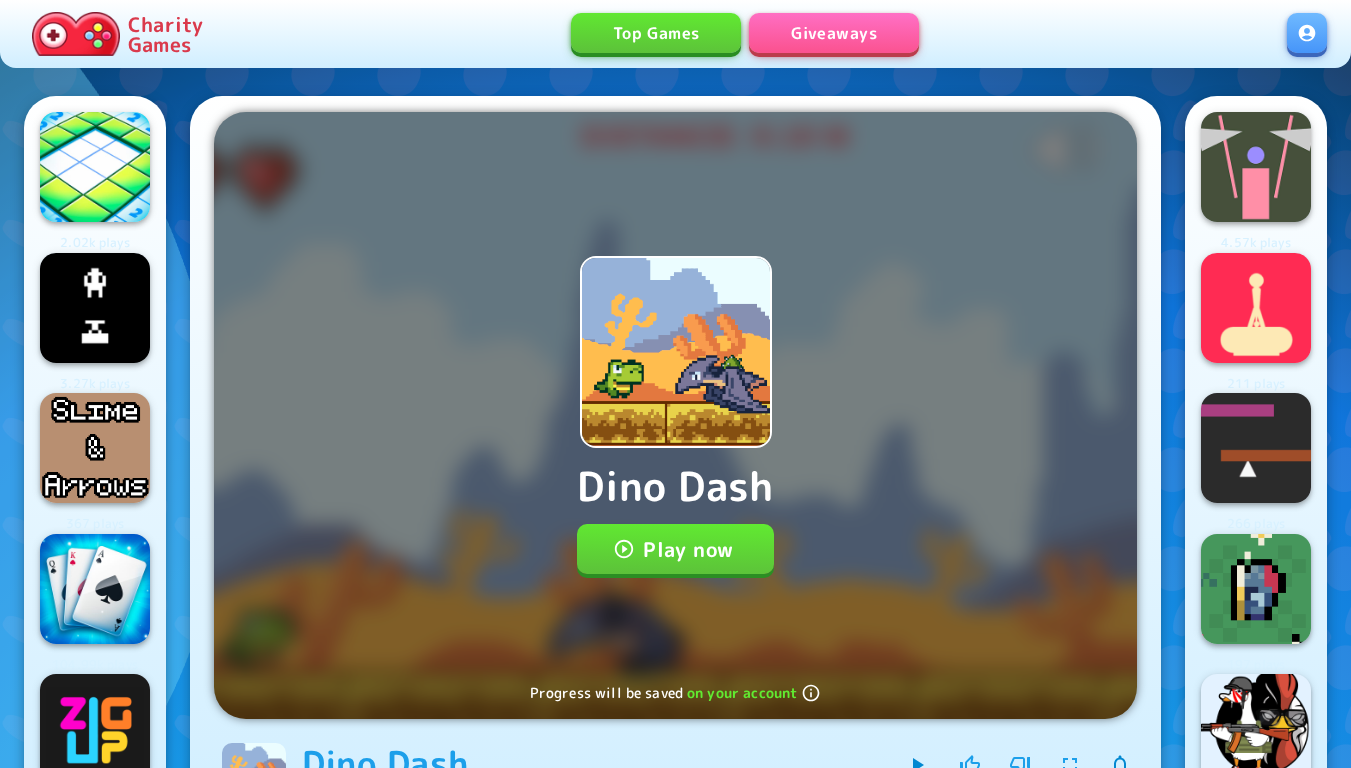 click on "Play now" at bounding box center (675, 549) 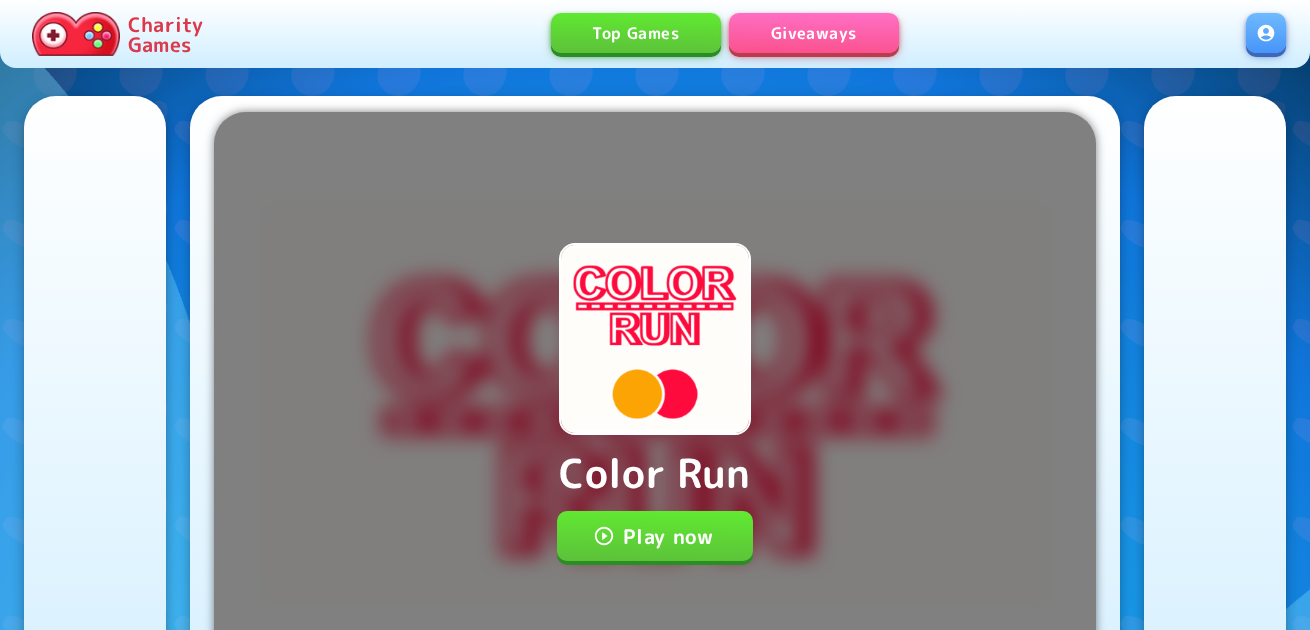 scroll, scrollTop: 0, scrollLeft: 0, axis: both 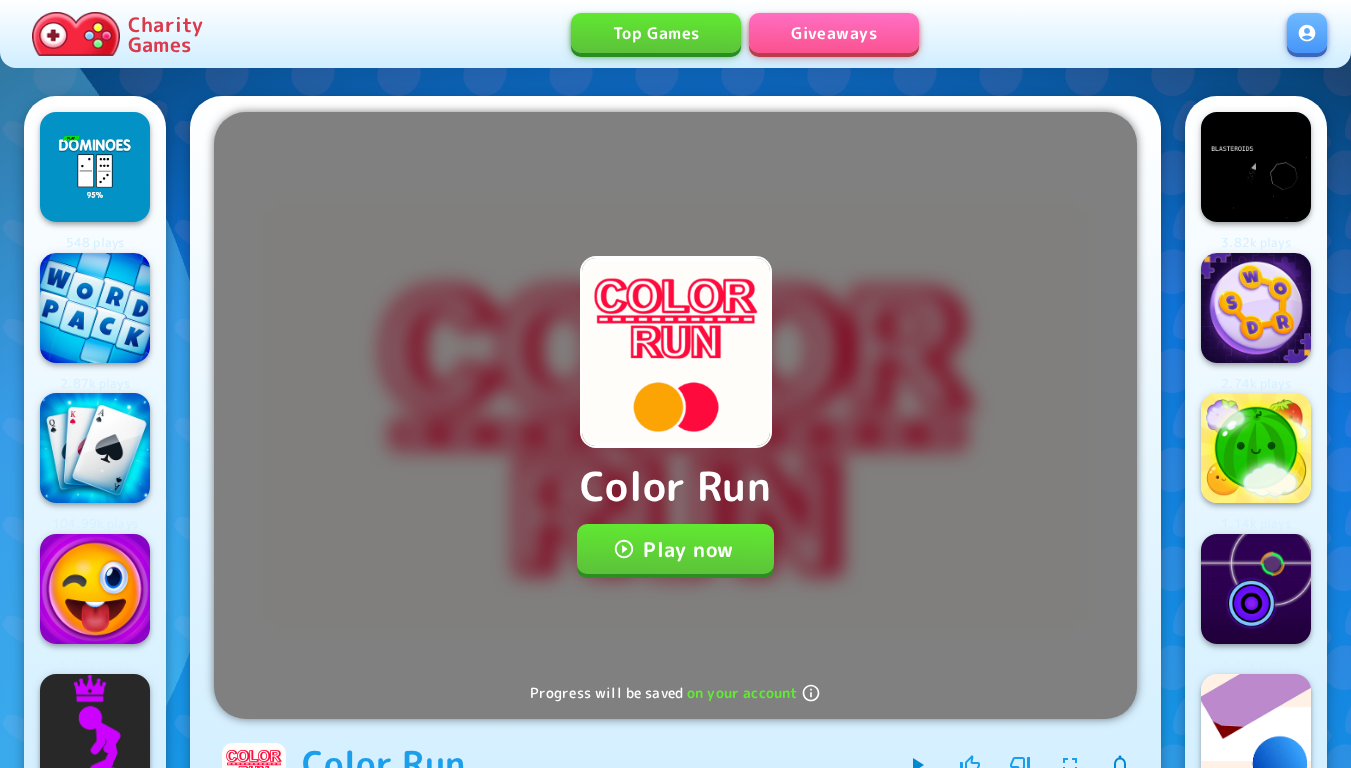 click on "Play now" at bounding box center (675, 549) 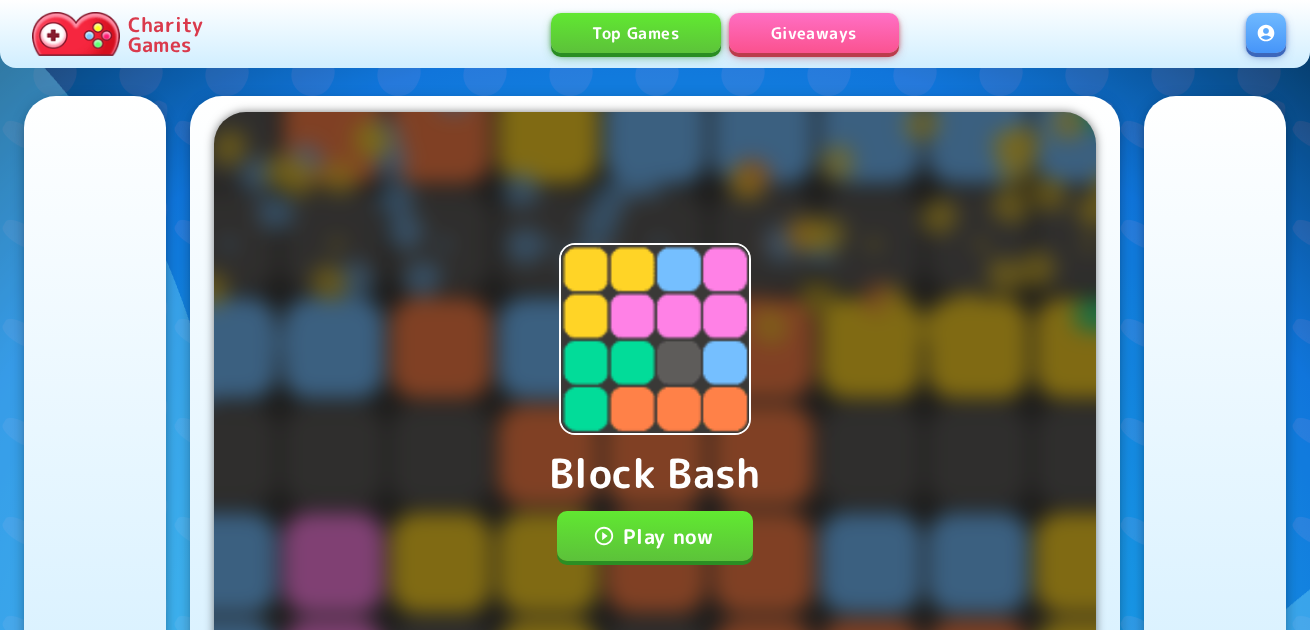 scroll, scrollTop: 0, scrollLeft: 0, axis: both 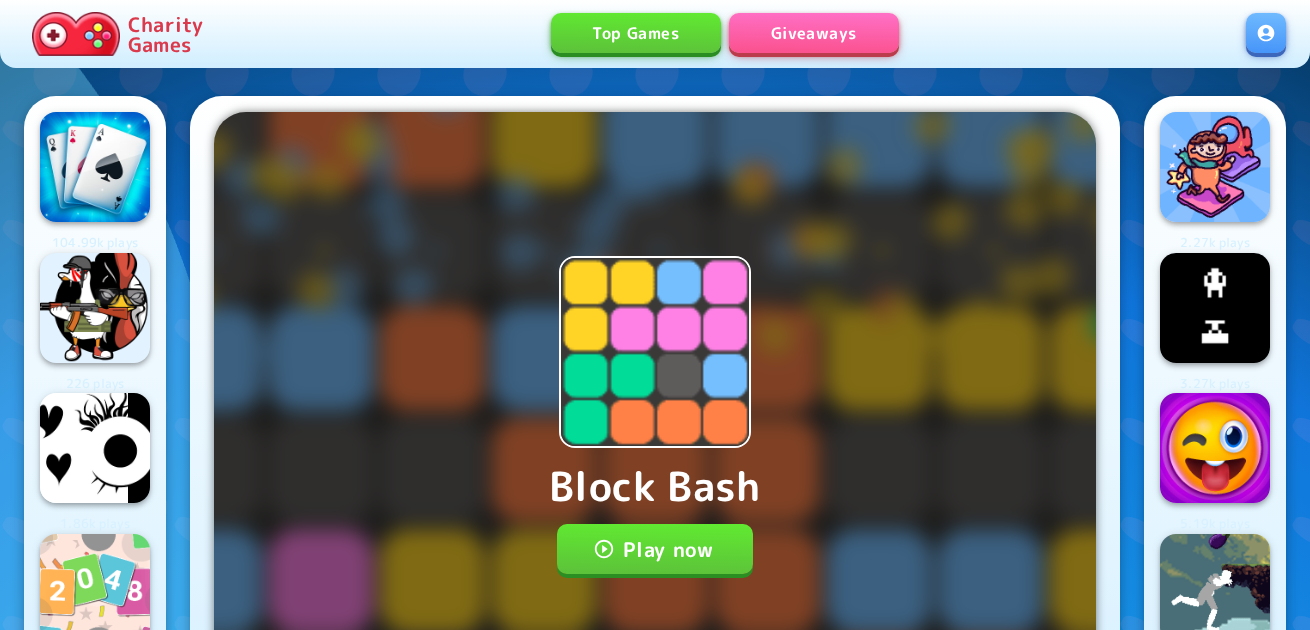 click on "Play now" at bounding box center [655, 549] 